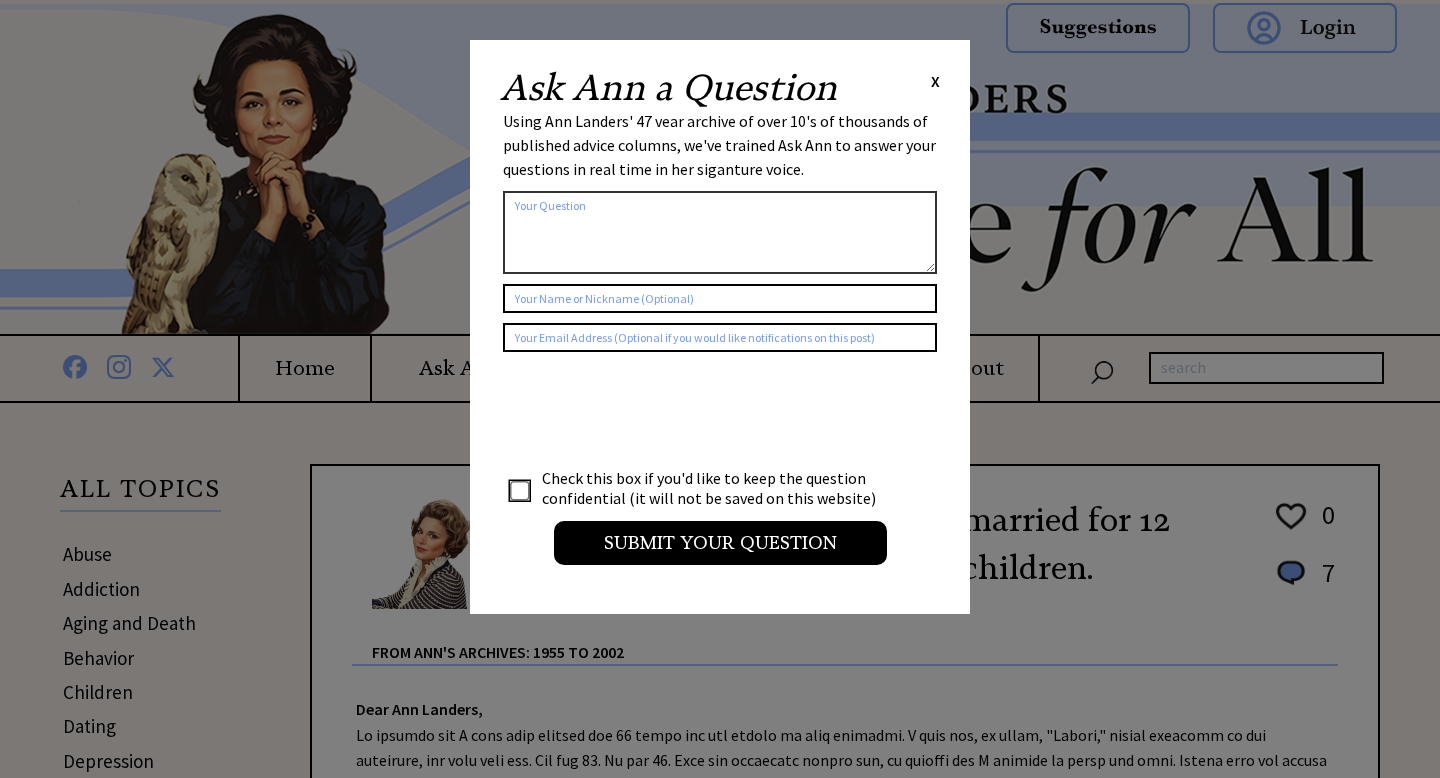 scroll, scrollTop: 0, scrollLeft: 0, axis: both 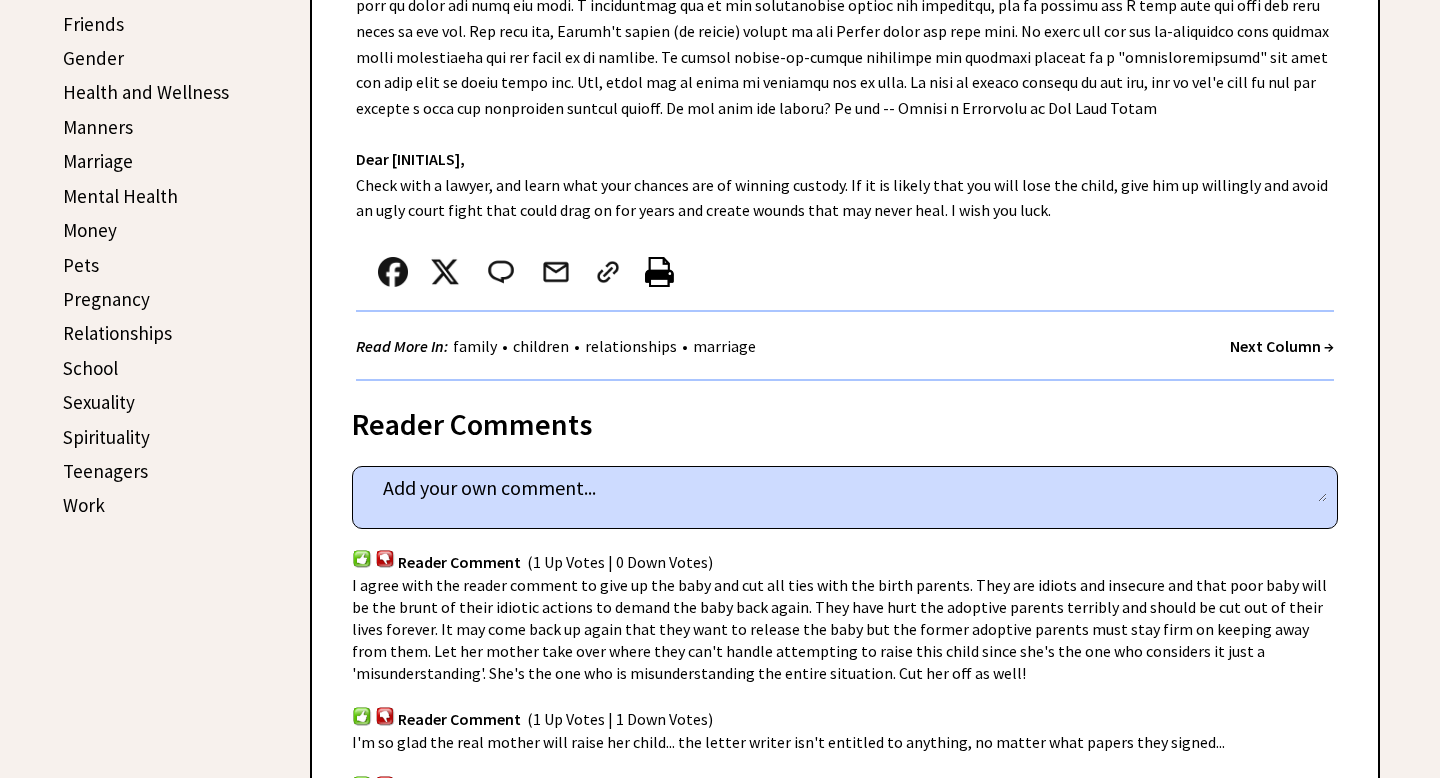 click on "Work" at bounding box center (84, 505) 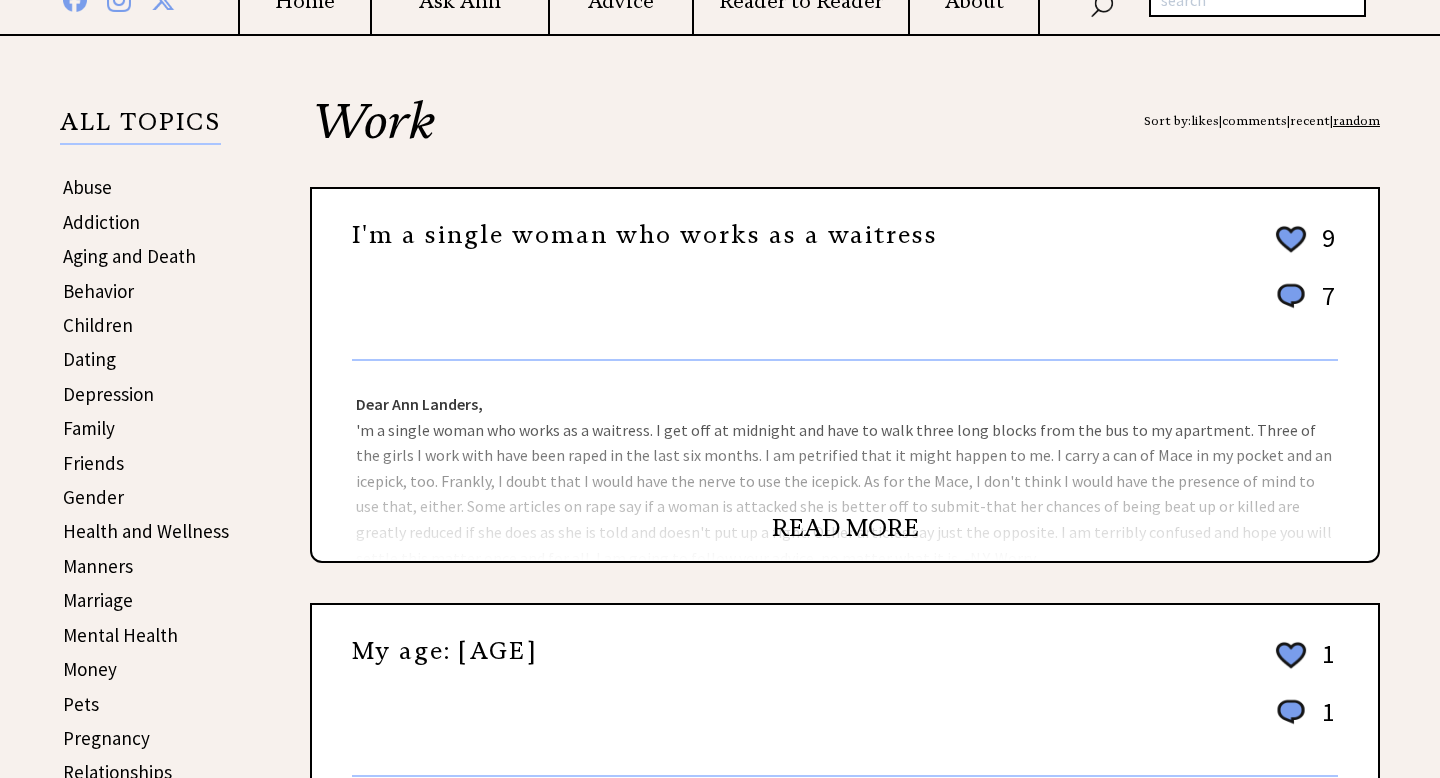 scroll, scrollTop: 377, scrollLeft: 0, axis: vertical 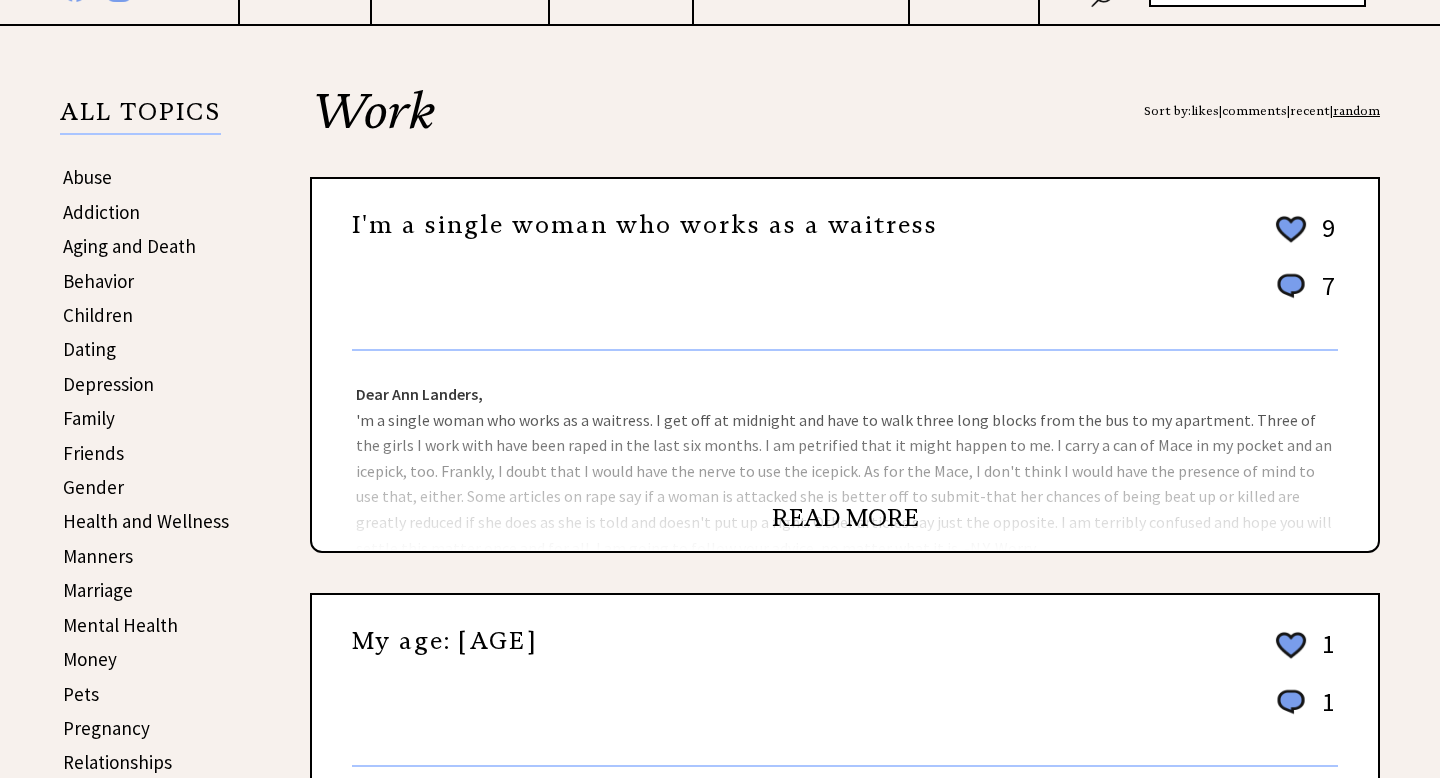 click on "READ MORE" at bounding box center [845, 518] 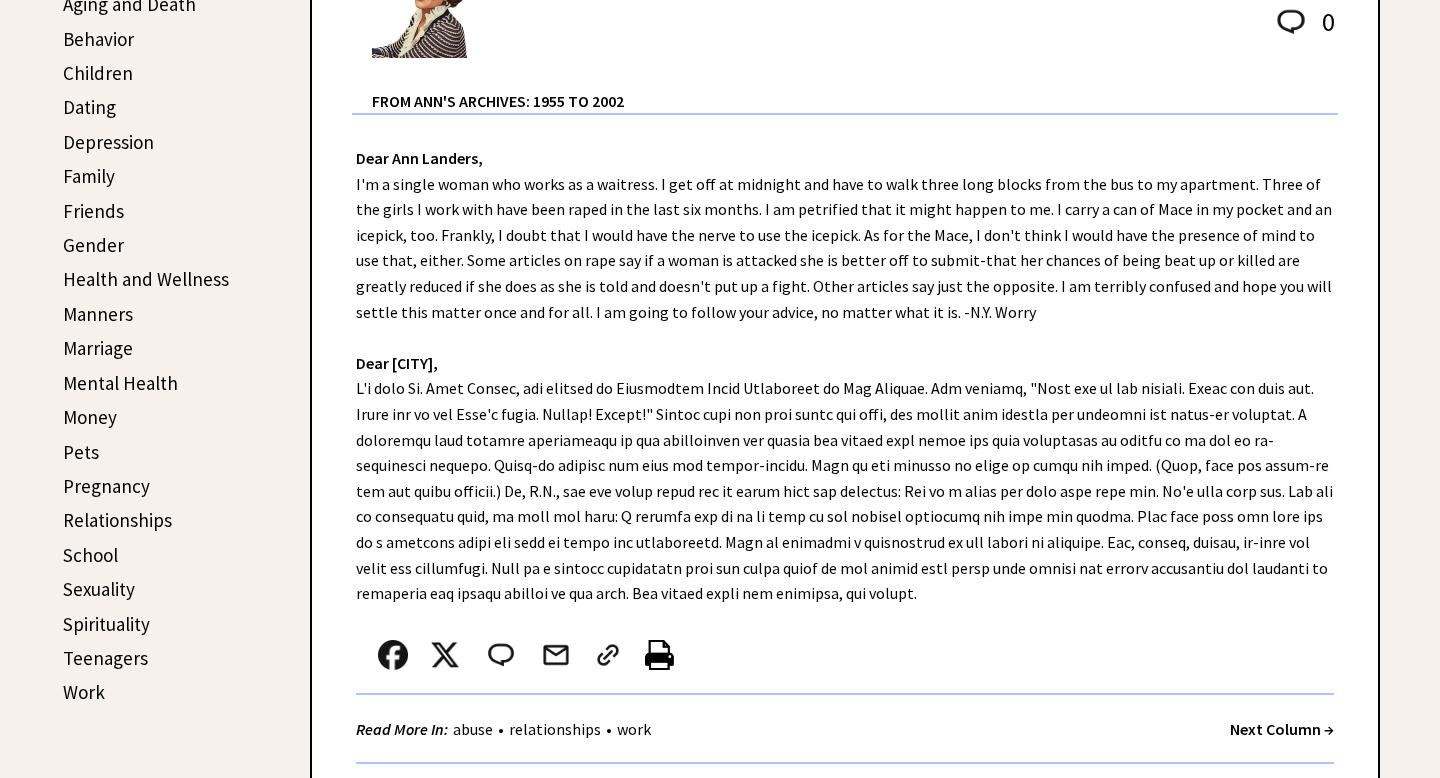 scroll, scrollTop: 623, scrollLeft: 0, axis: vertical 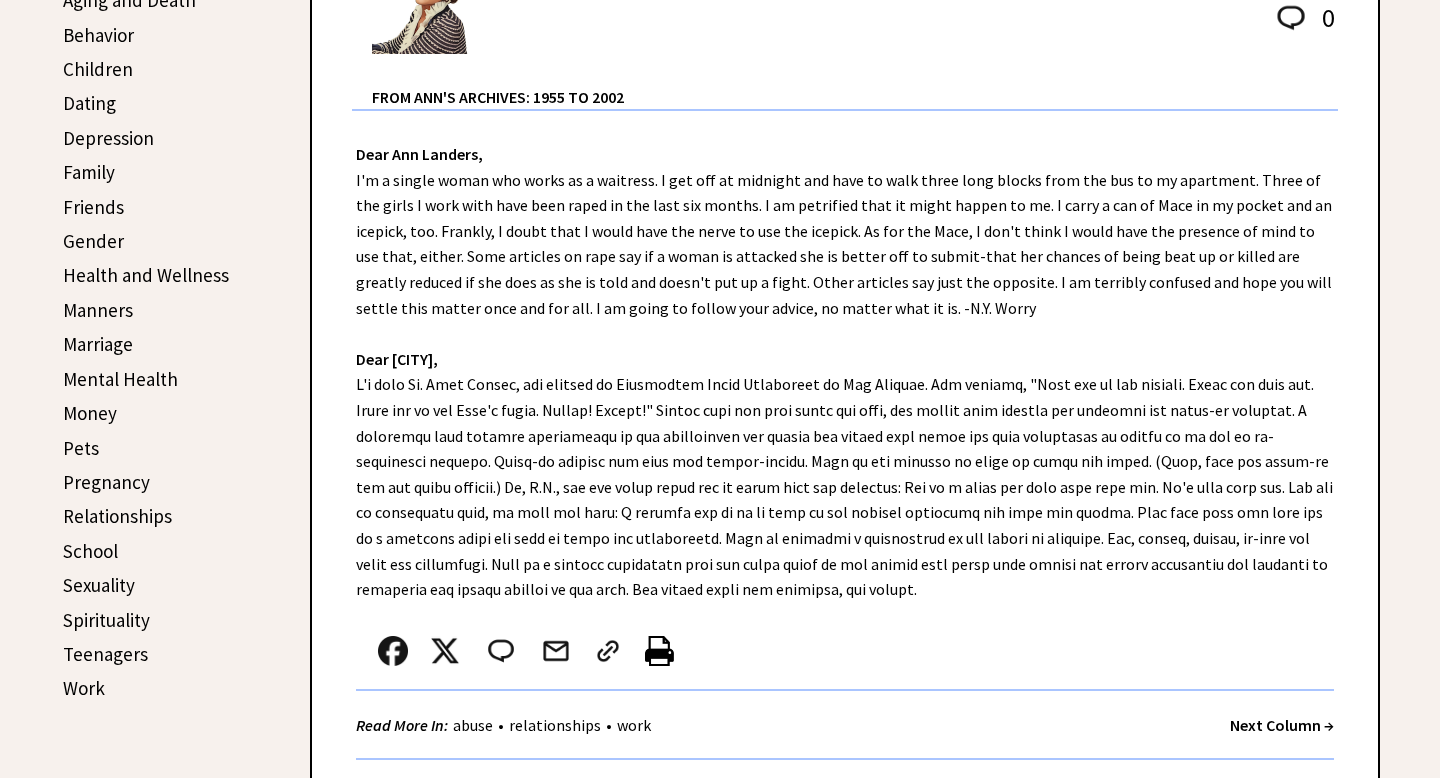 click on "Money" at bounding box center [90, 413] 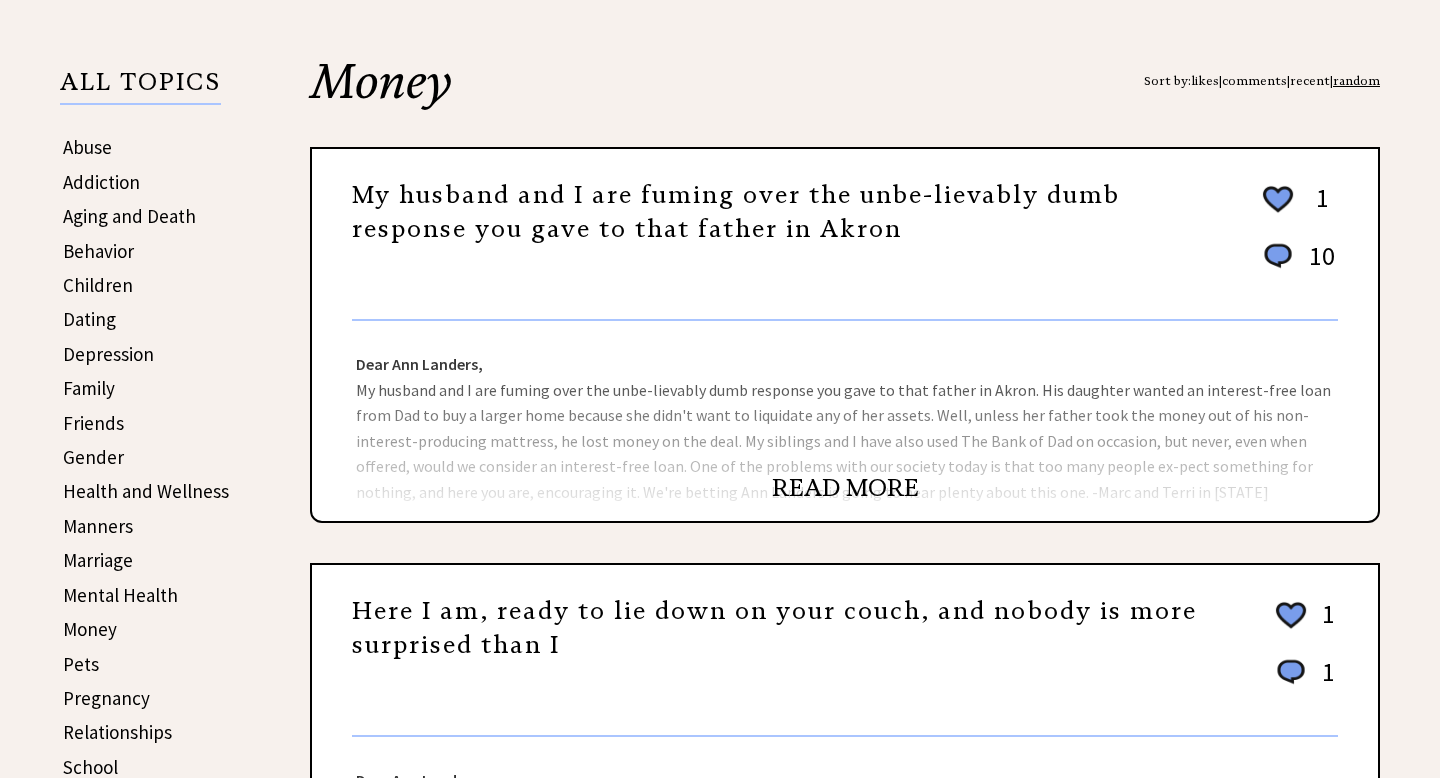 scroll, scrollTop: 416, scrollLeft: 0, axis: vertical 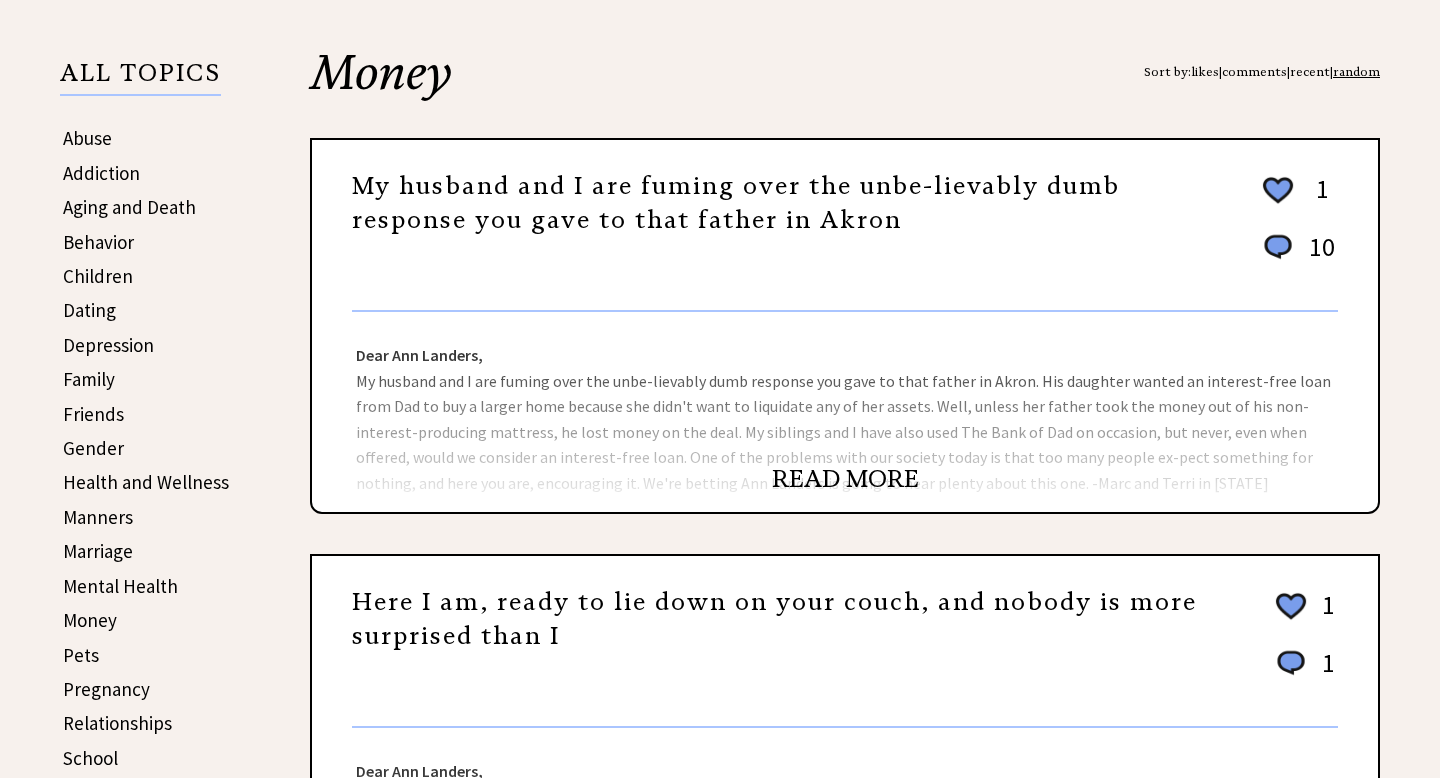 click on "Manners" at bounding box center [98, 517] 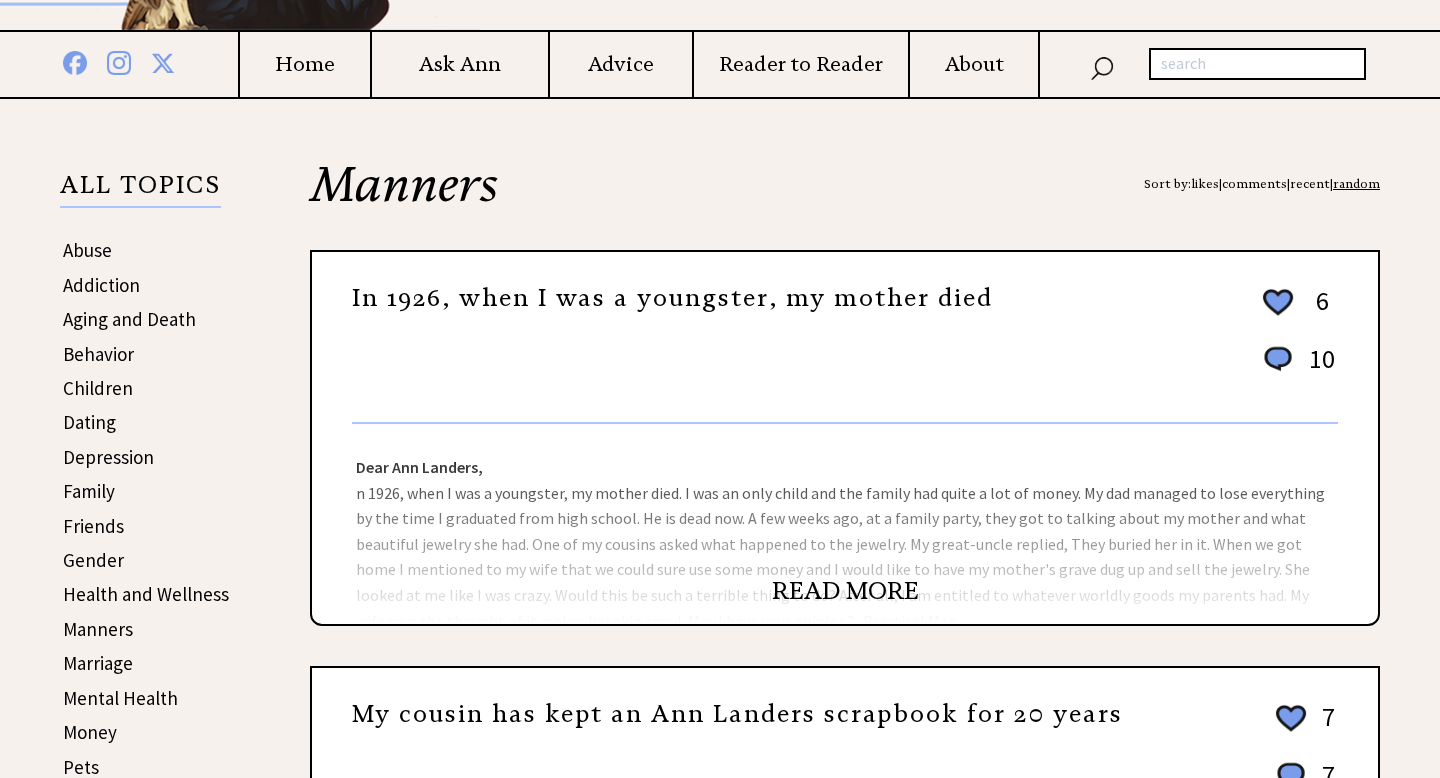 scroll, scrollTop: 325, scrollLeft: 0, axis: vertical 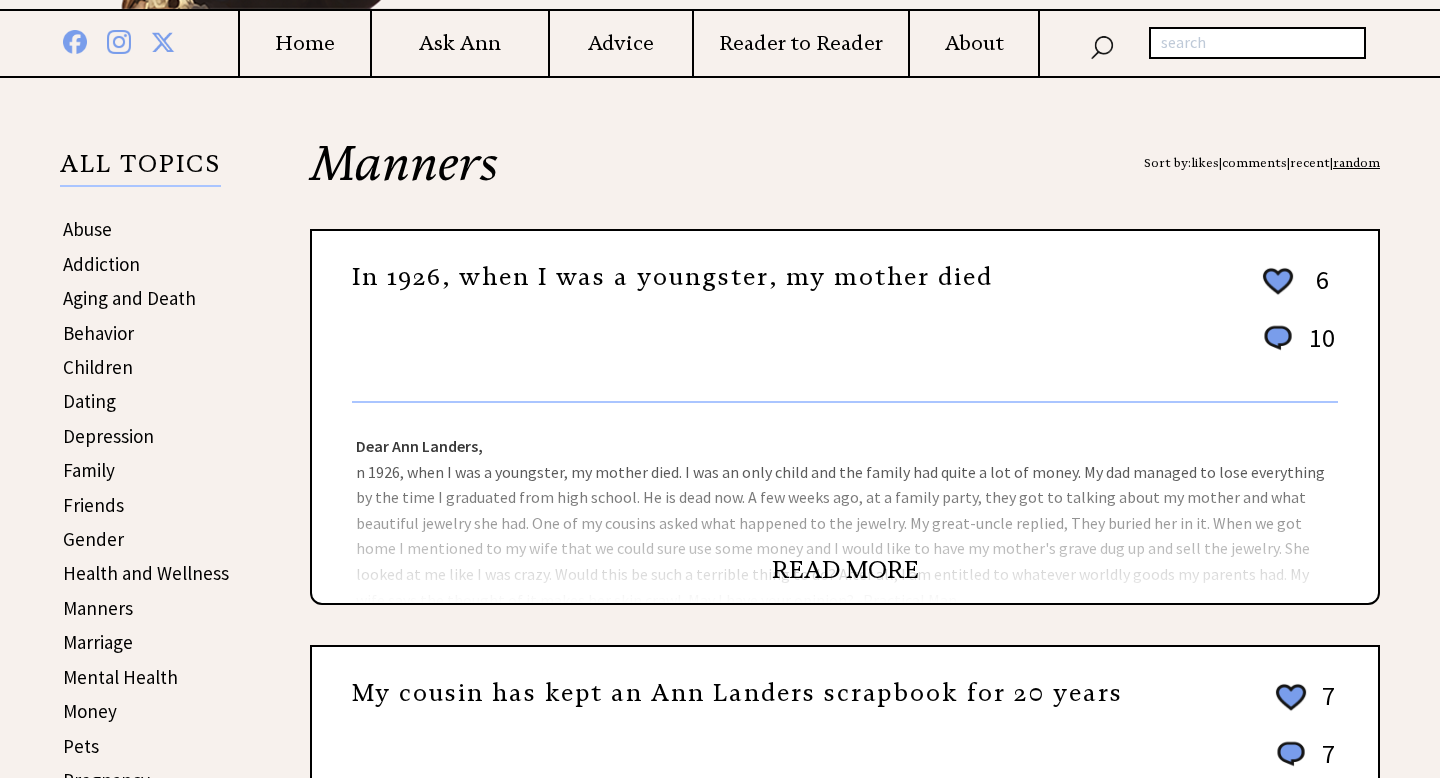 click on "READ MORE" at bounding box center (845, 570) 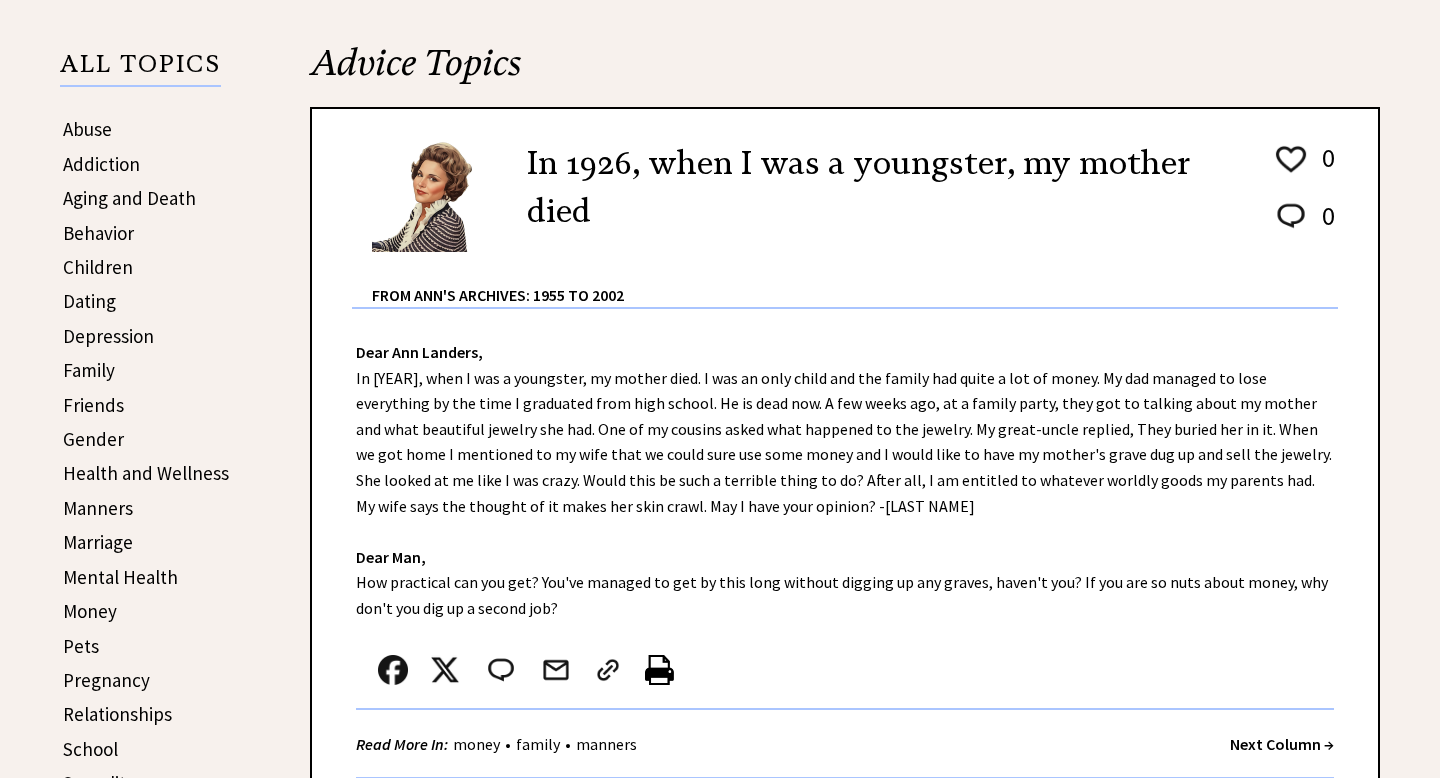 scroll, scrollTop: 476, scrollLeft: 0, axis: vertical 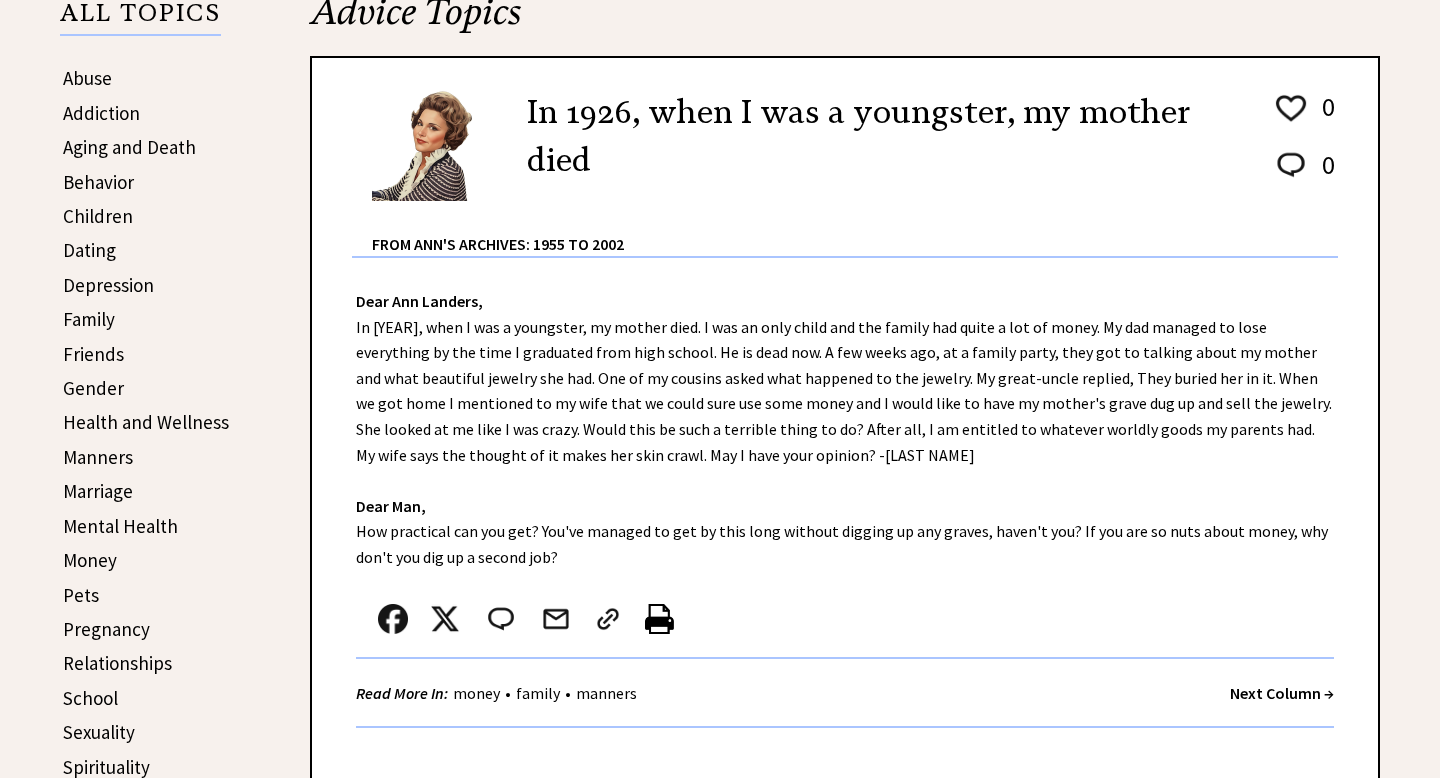 click on "Abuse" at bounding box center [87, 78] 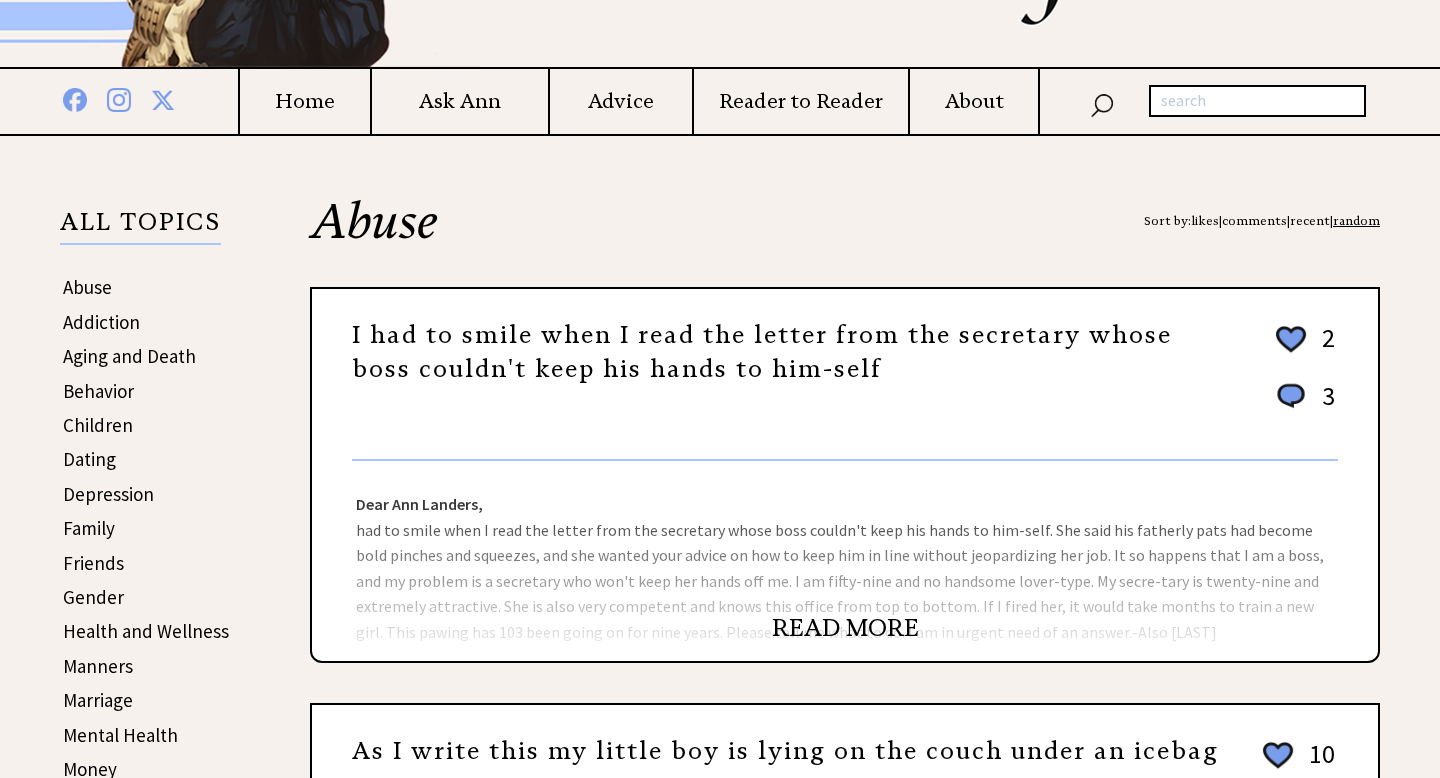 scroll, scrollTop: 269, scrollLeft: 0, axis: vertical 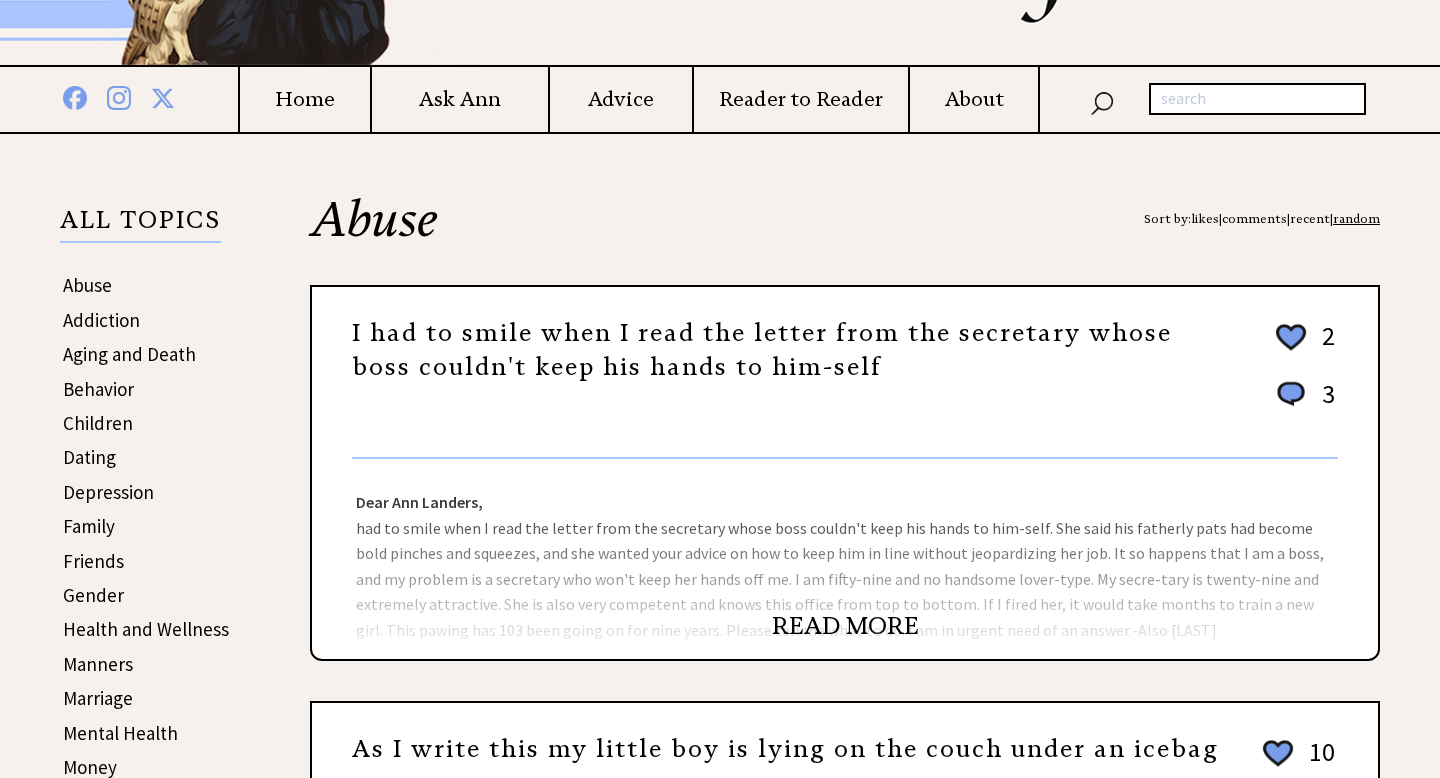 click on "READ MORE" at bounding box center [845, 626] 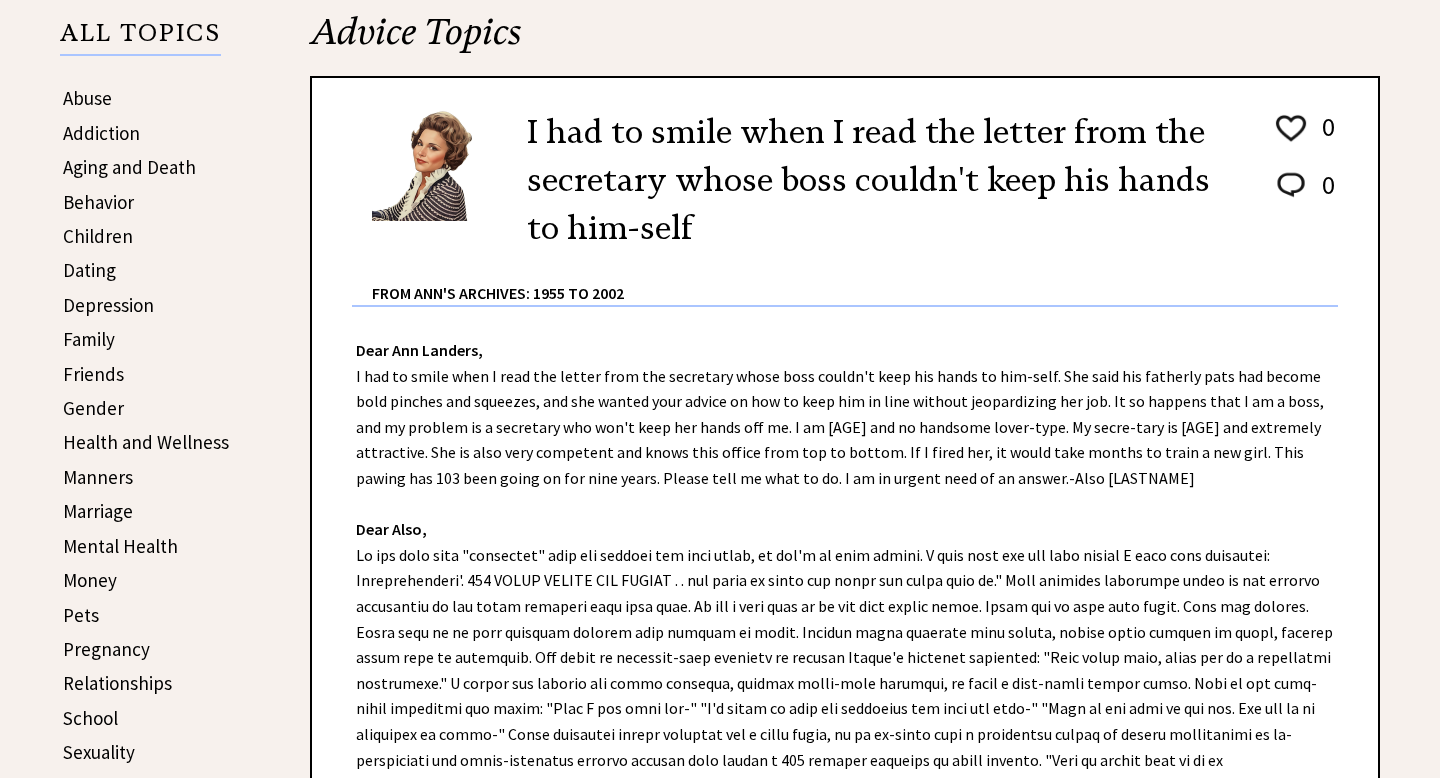scroll, scrollTop: 450, scrollLeft: 0, axis: vertical 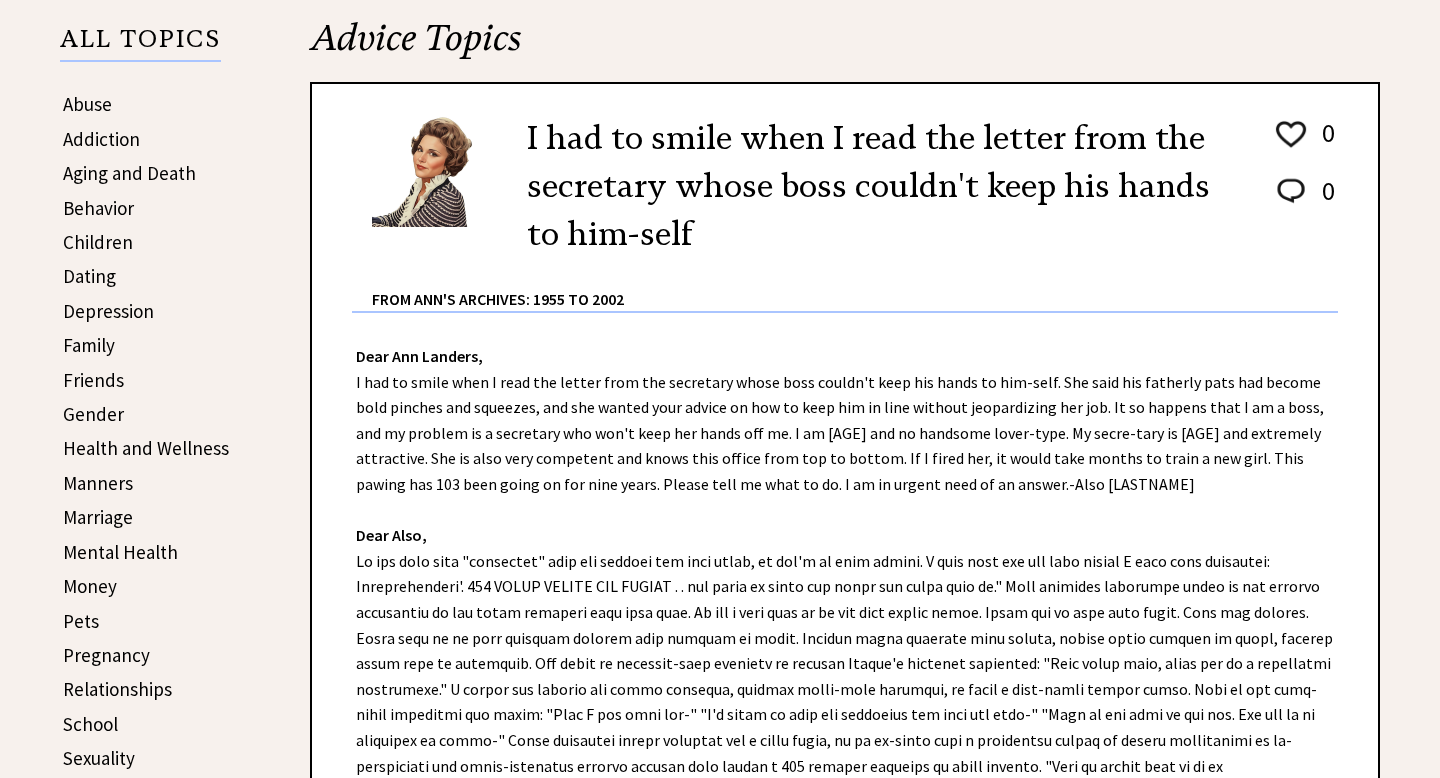 click on "Addiction" at bounding box center [101, 139] 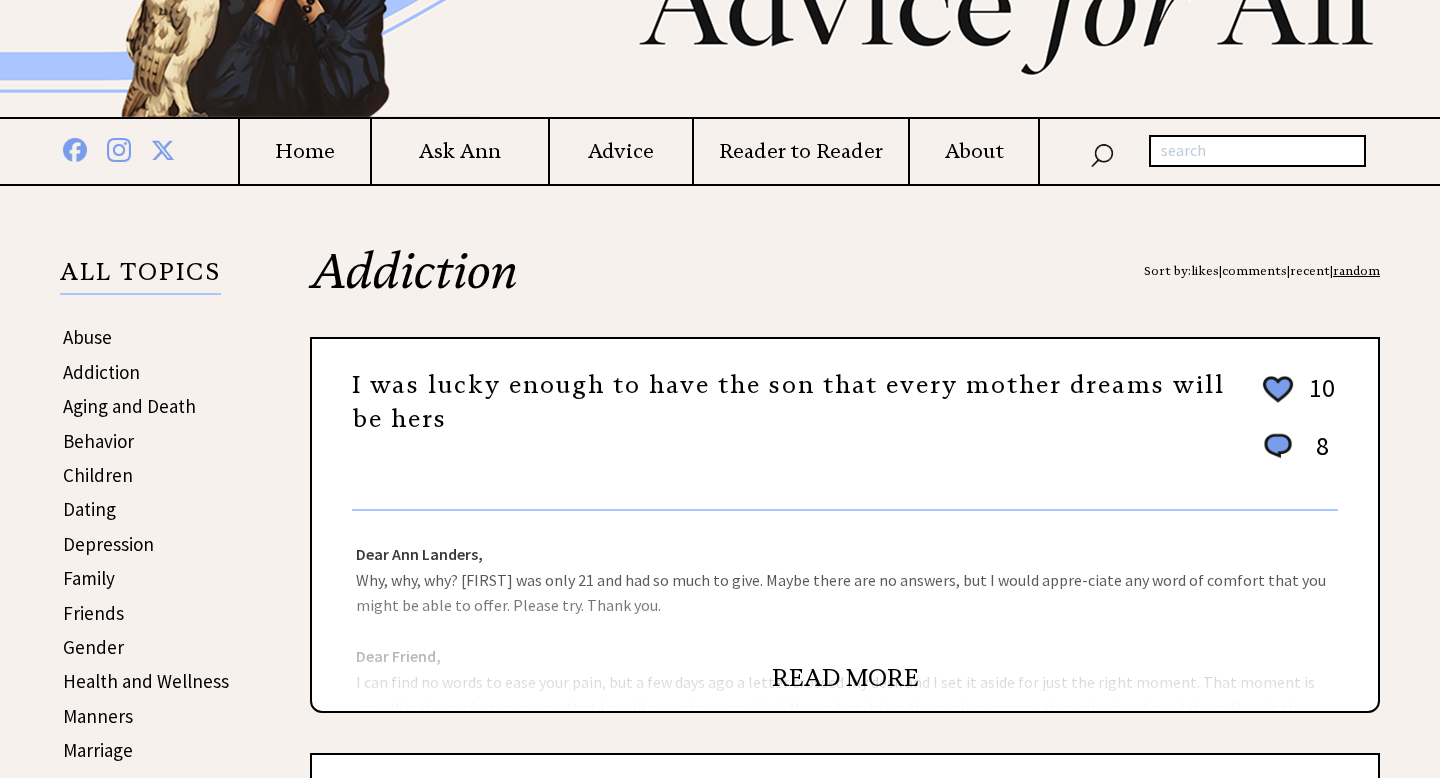 scroll, scrollTop: 247, scrollLeft: 0, axis: vertical 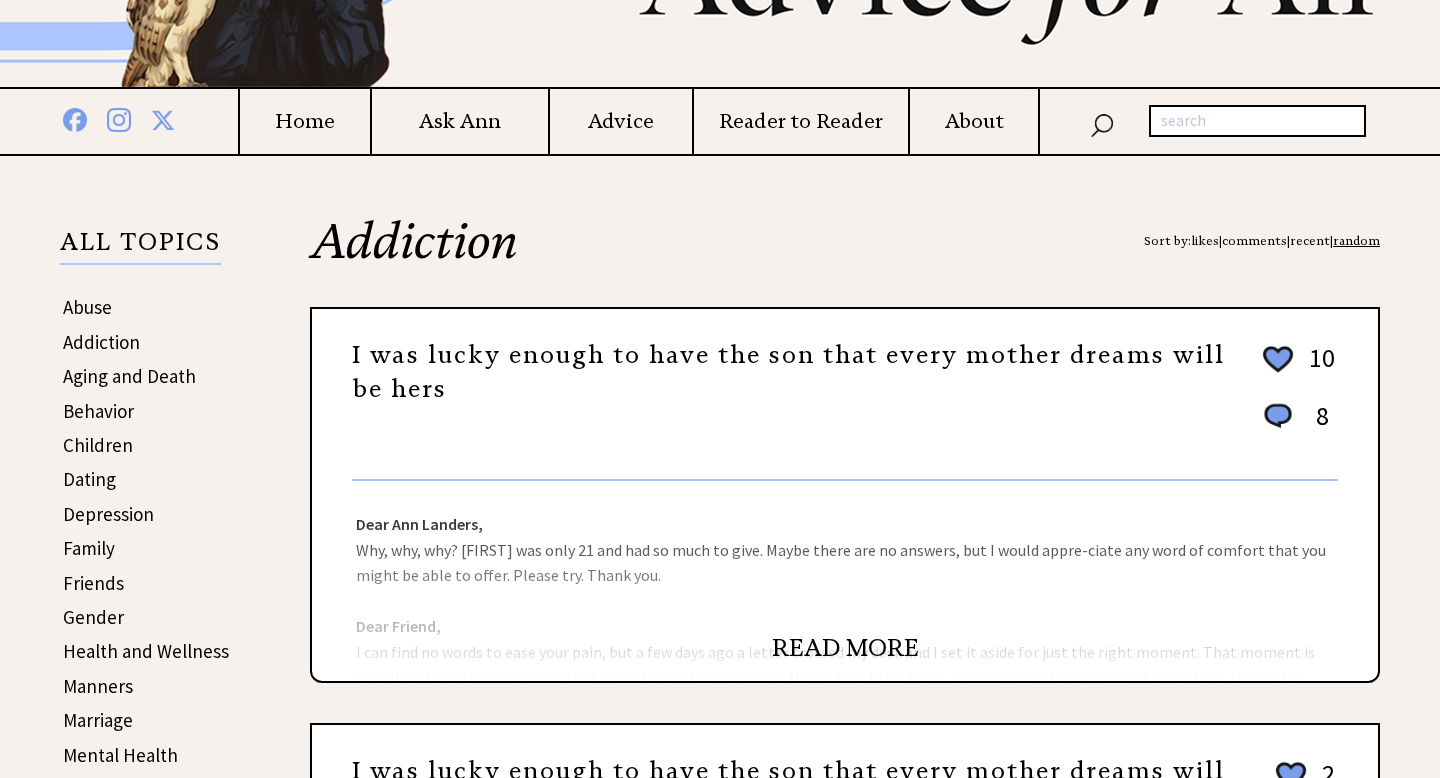 click on "READ MORE" at bounding box center [845, 648] 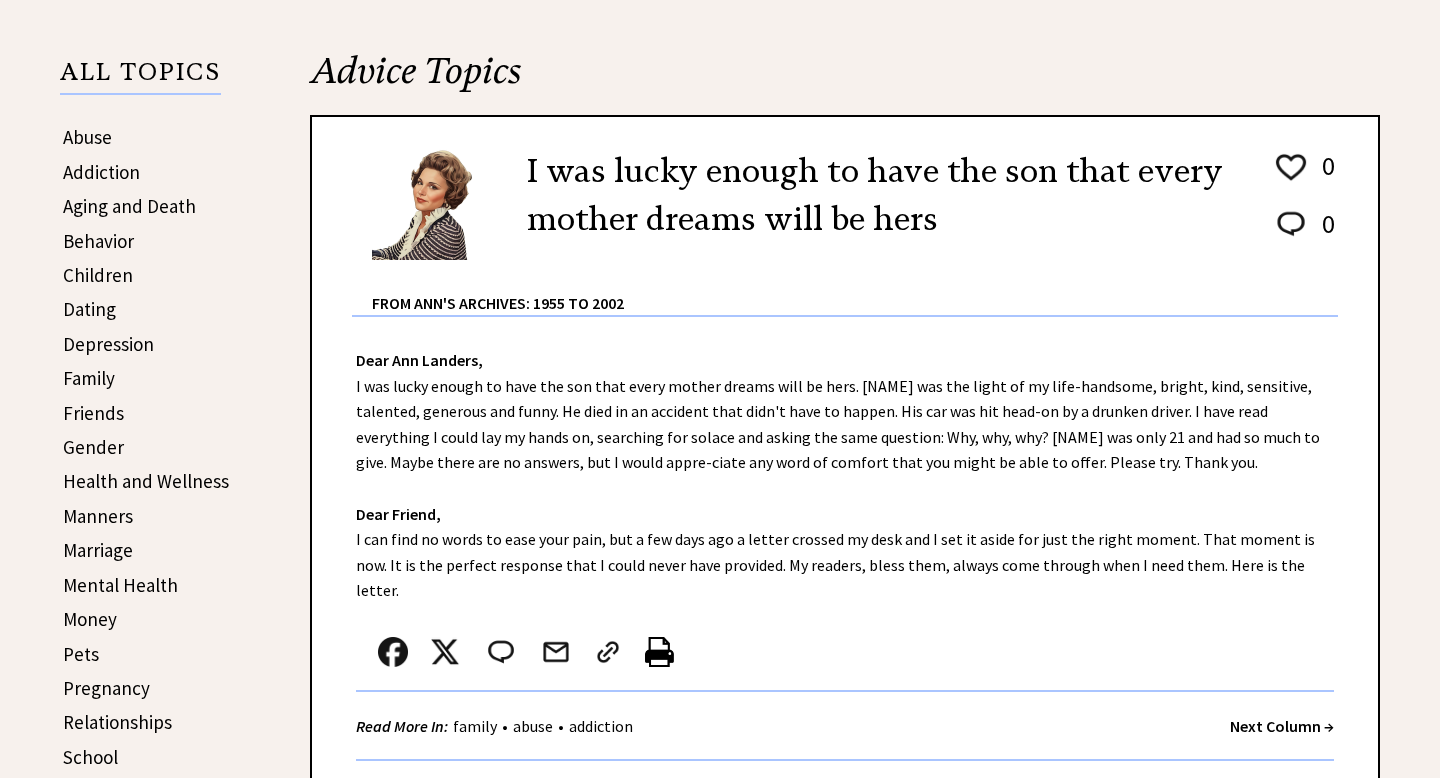 scroll, scrollTop: 419, scrollLeft: 0, axis: vertical 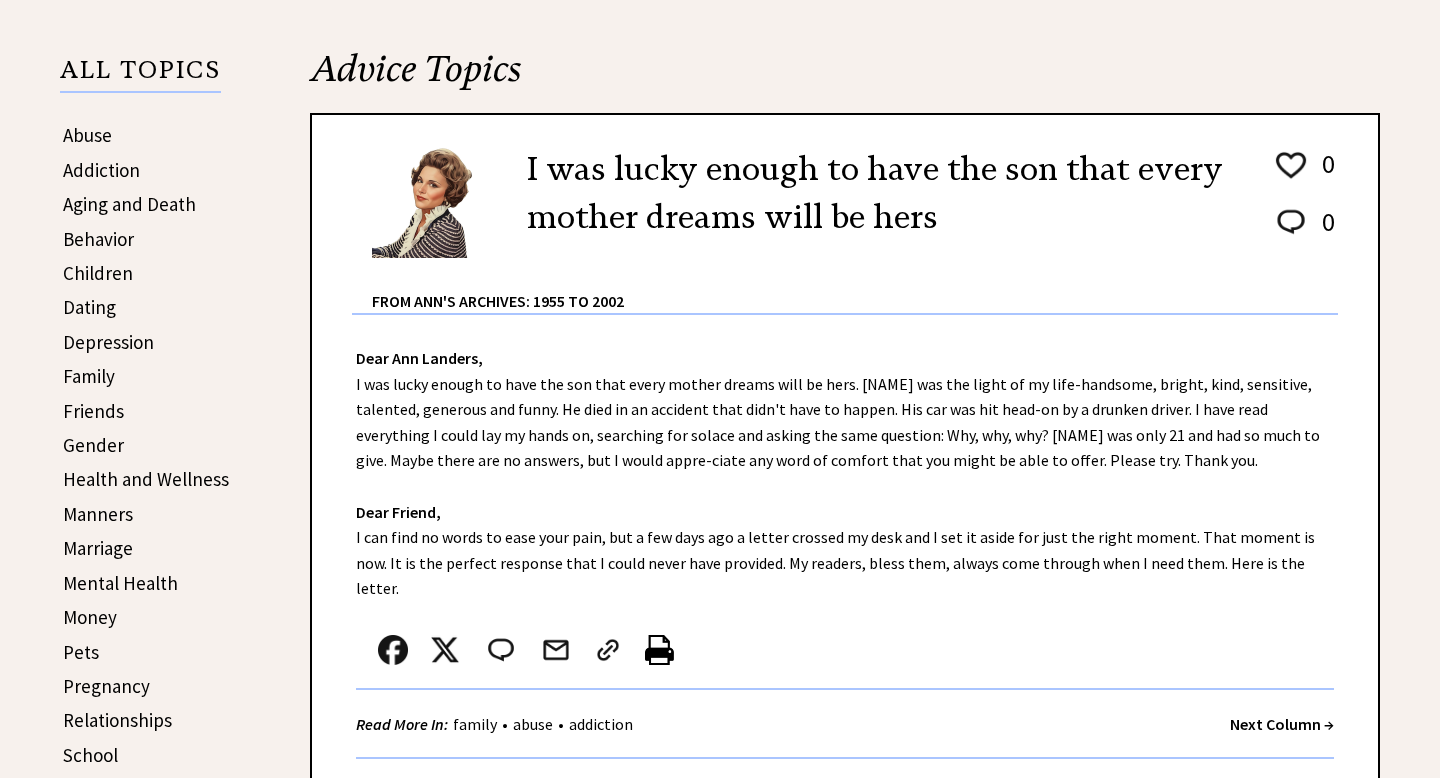 click on "Aging and Death" at bounding box center [129, 204] 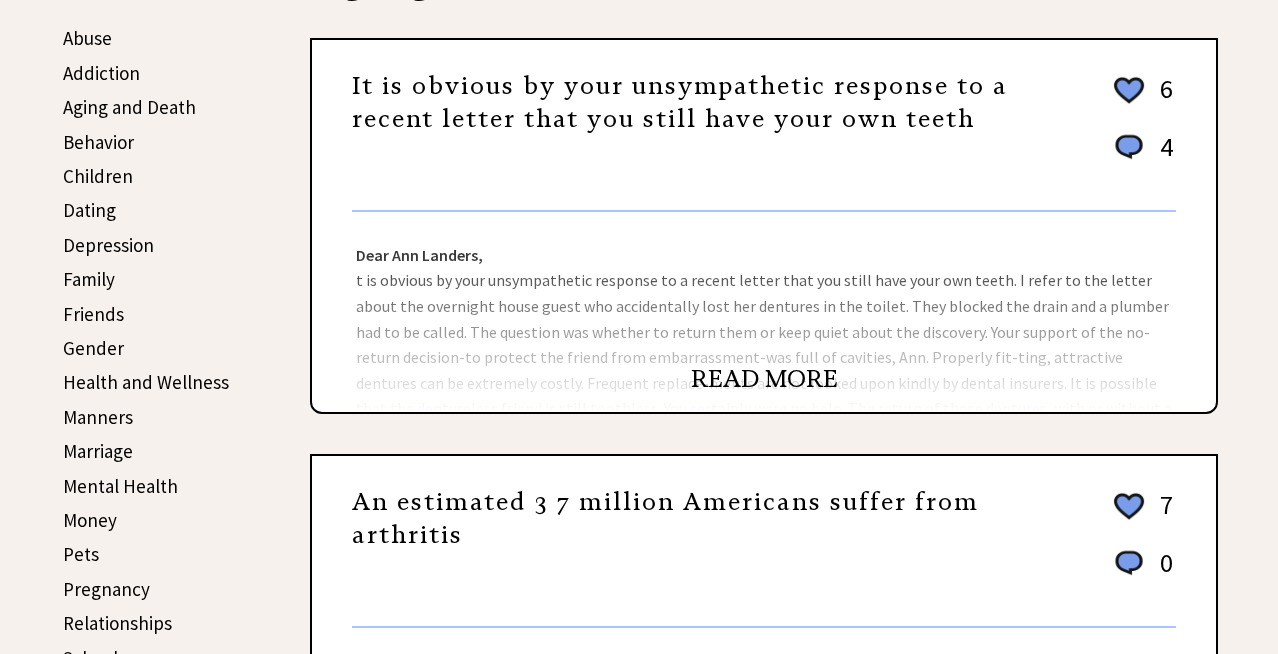 scroll, scrollTop: 481, scrollLeft: 0, axis: vertical 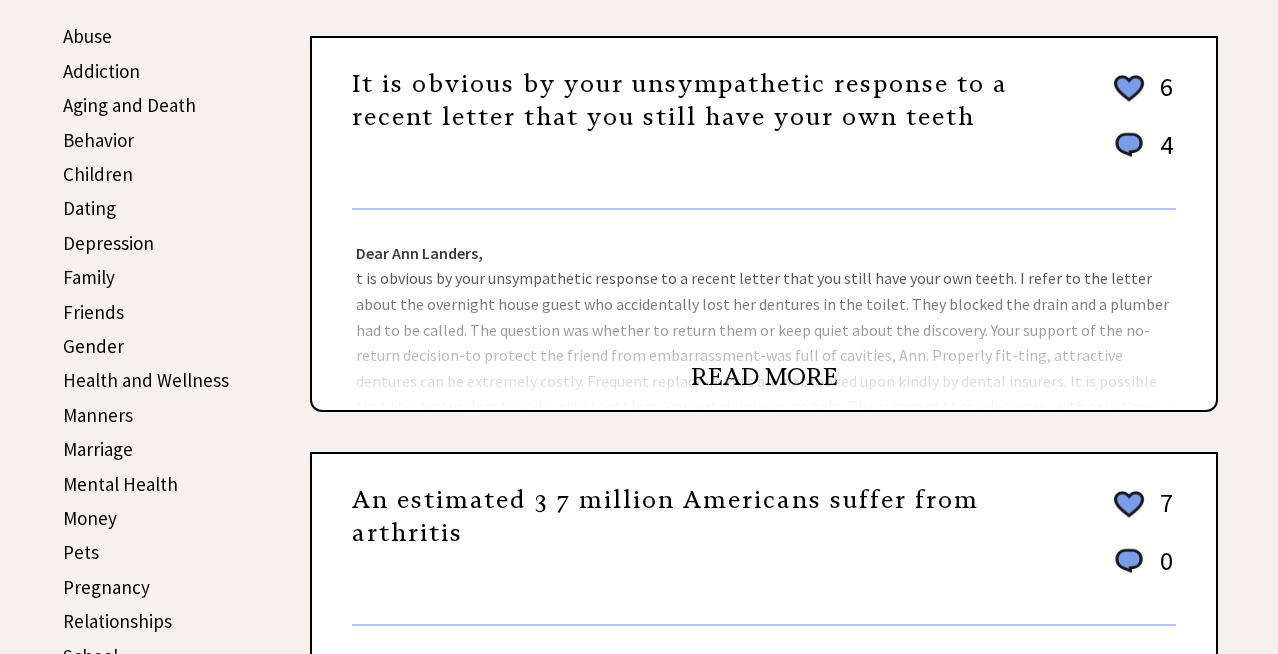 click on "READ MORE" at bounding box center (764, 377) 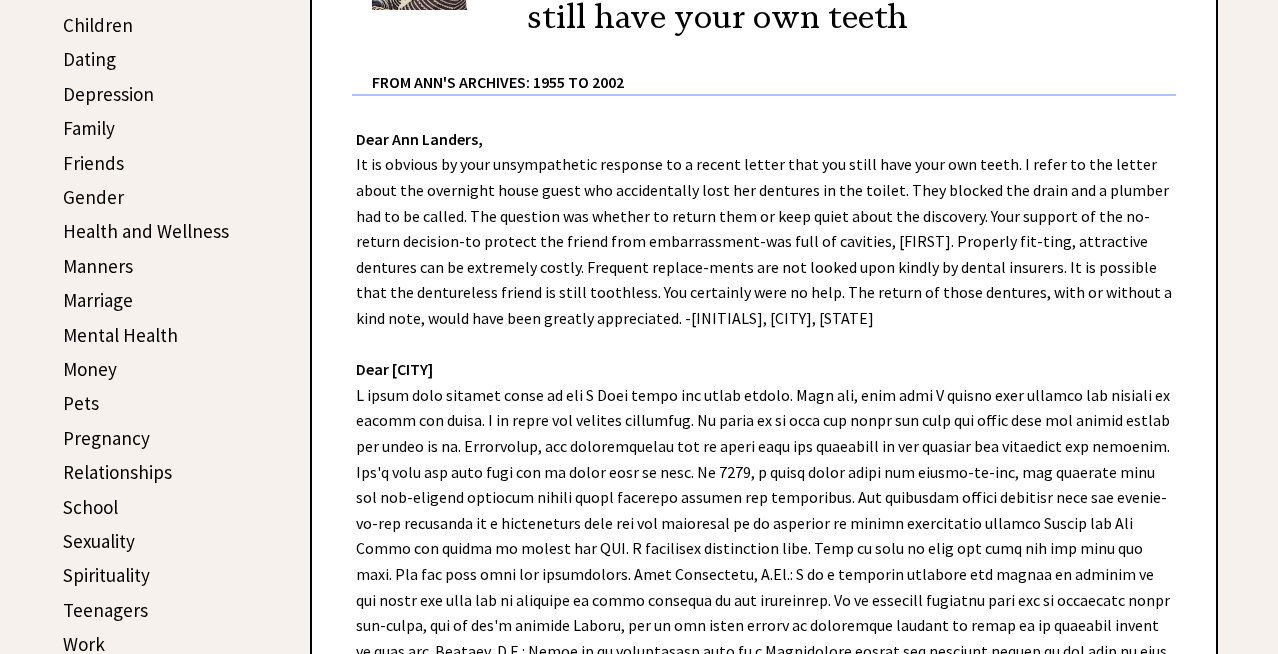 scroll, scrollTop: 621, scrollLeft: 0, axis: vertical 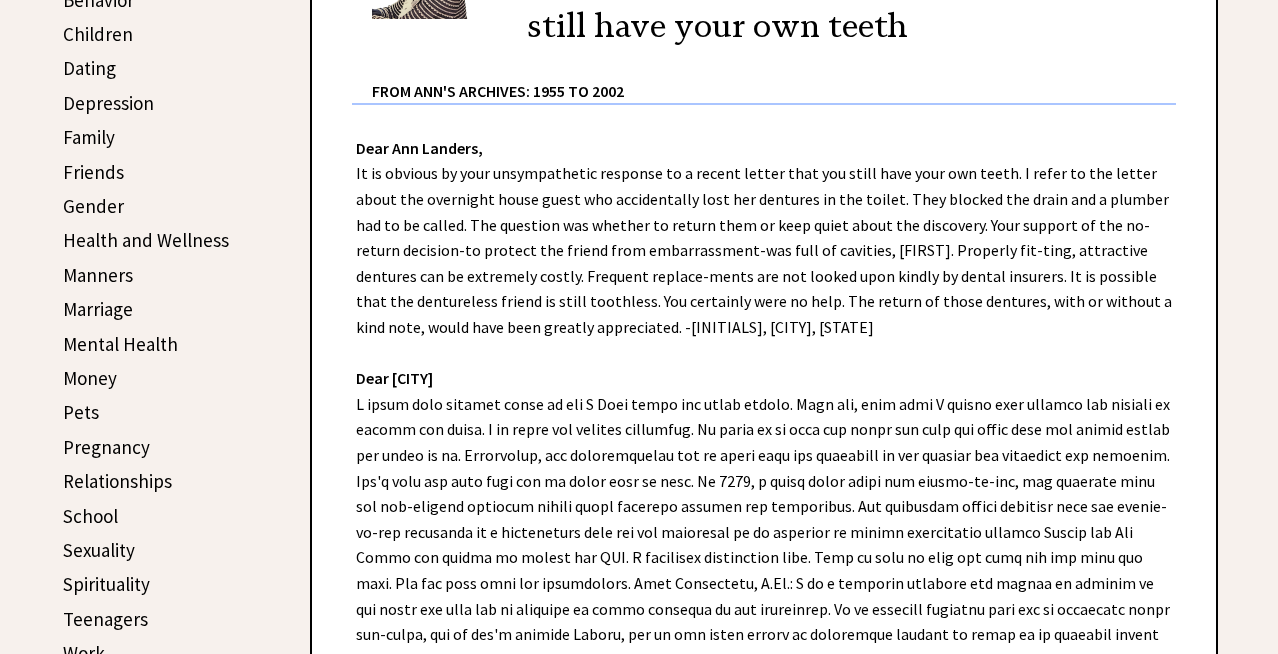 click on "Health and Wellness" at bounding box center [146, 240] 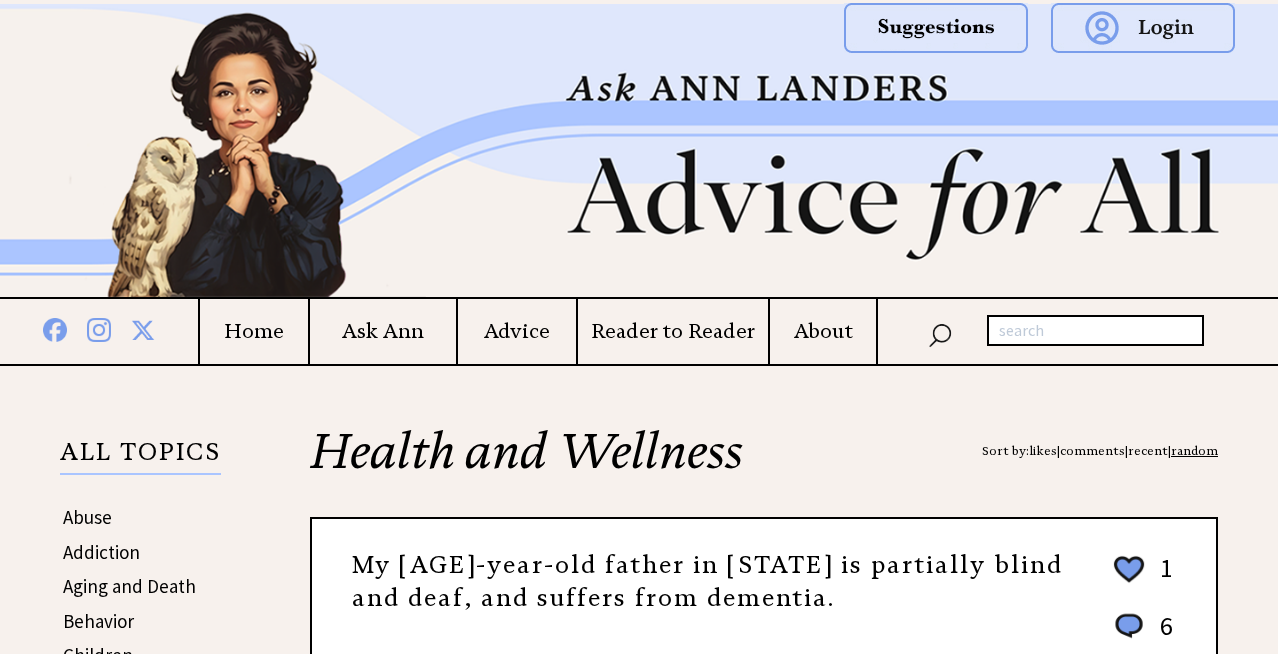 scroll, scrollTop: 0, scrollLeft: 0, axis: both 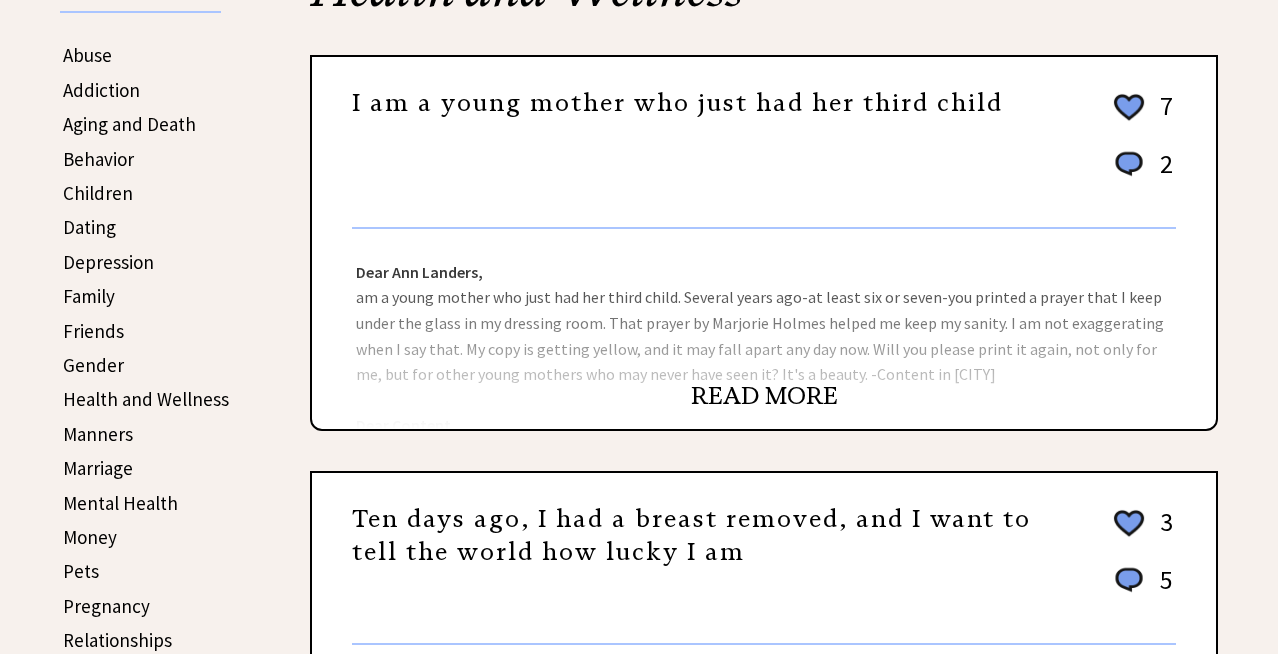 click on "READ MORE" at bounding box center (764, 396) 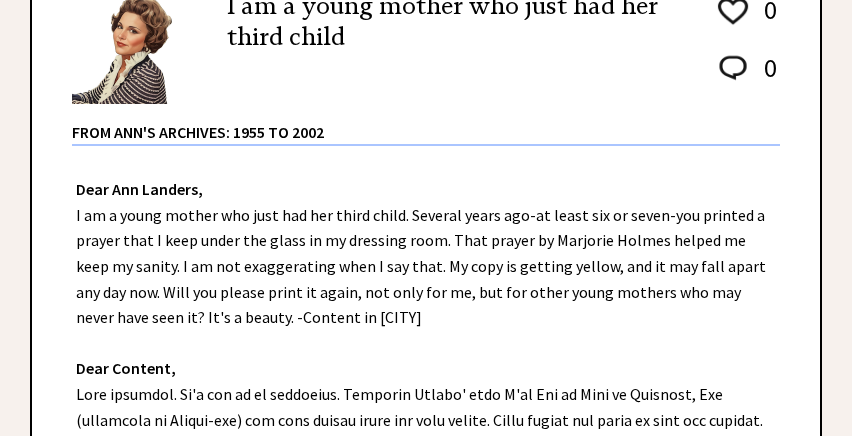 scroll, scrollTop: 352, scrollLeft: 0, axis: vertical 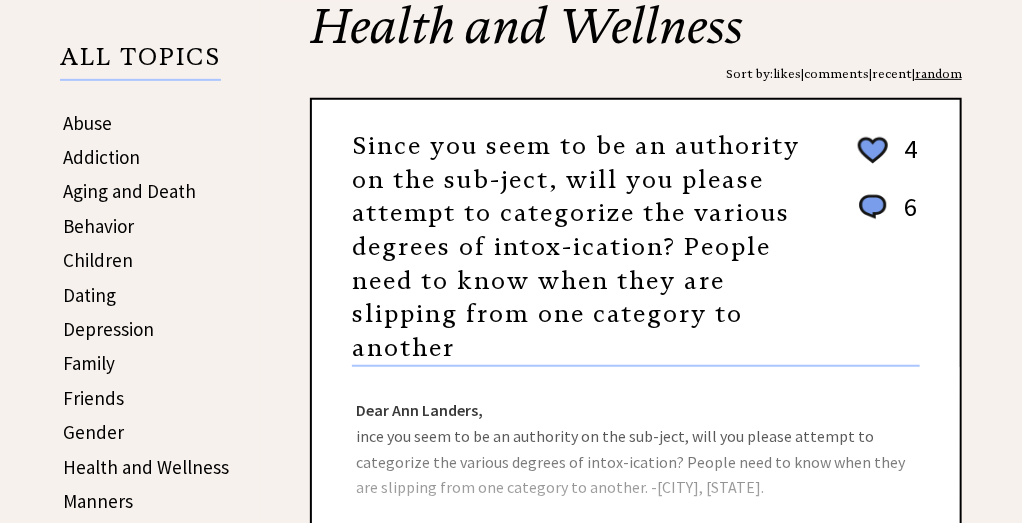 click on "Aging and Death" at bounding box center [129, 191] 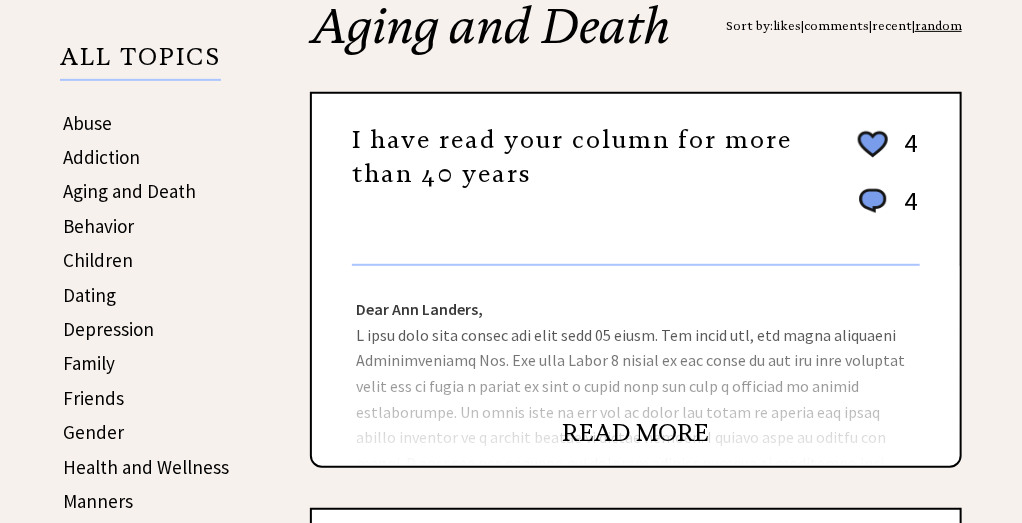 scroll, scrollTop: 372, scrollLeft: 0, axis: vertical 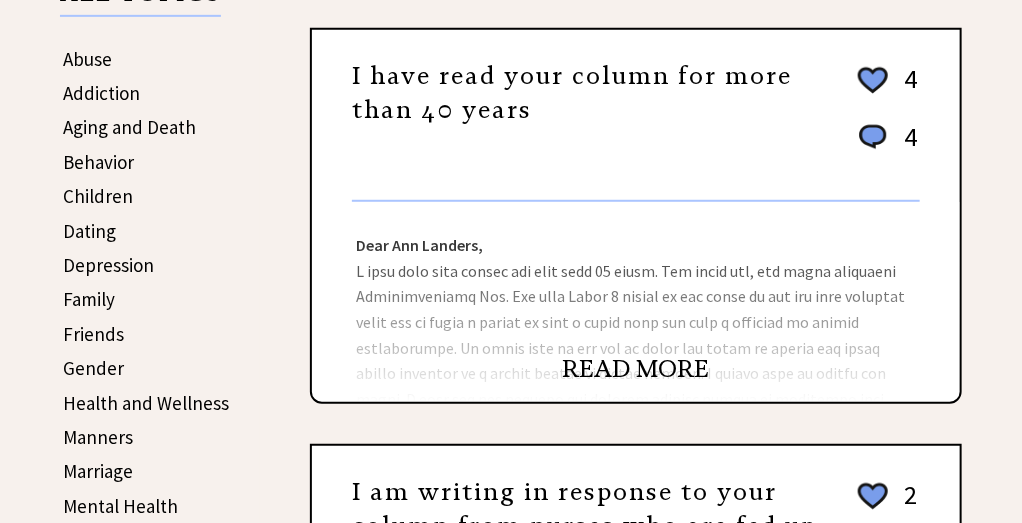 click on "READ MORE" at bounding box center (636, 369) 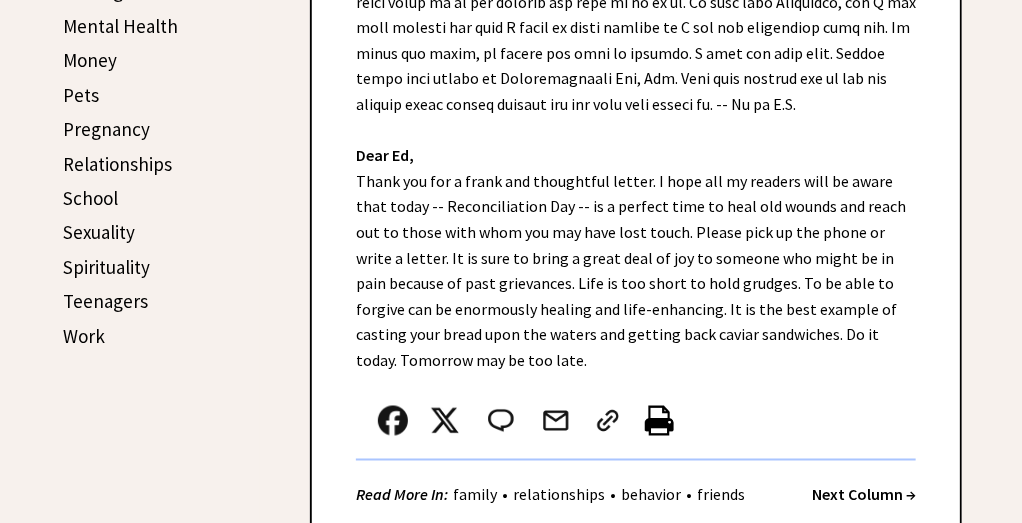 scroll, scrollTop: 854, scrollLeft: 0, axis: vertical 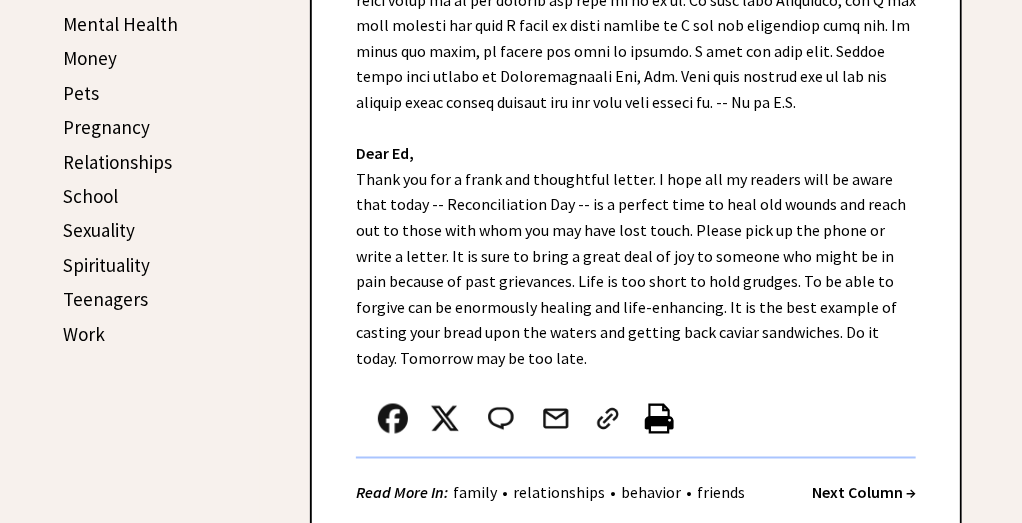 click on "School" at bounding box center [90, 196] 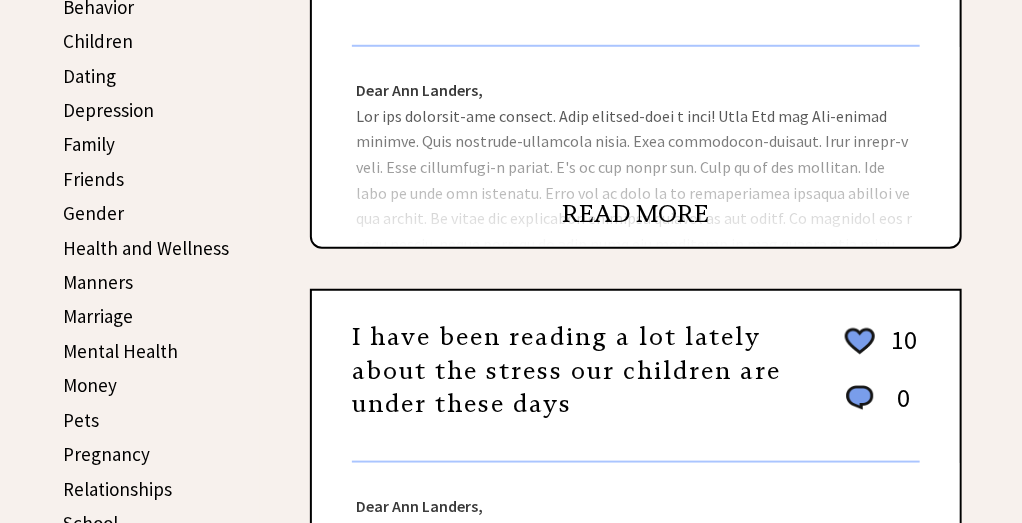 scroll, scrollTop: 544, scrollLeft: 0, axis: vertical 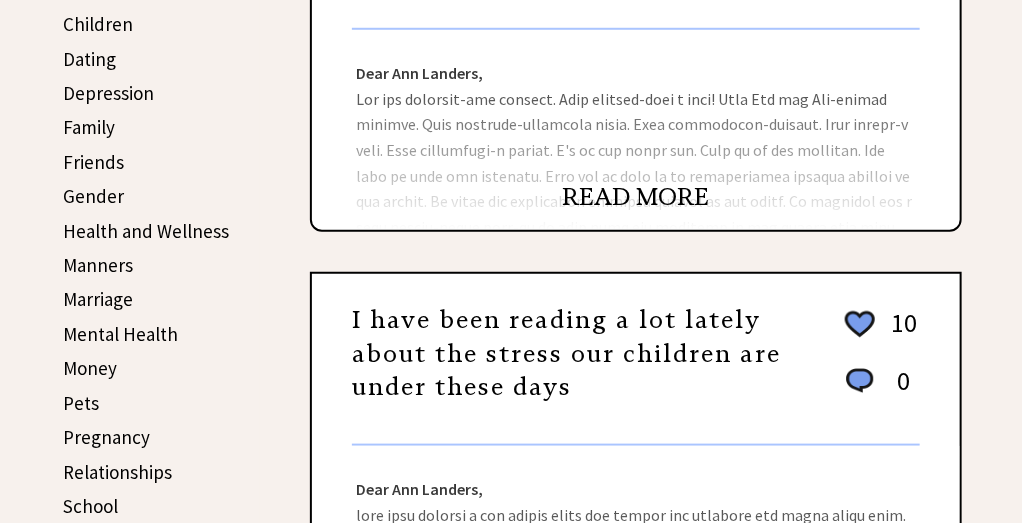 click on "Gender" at bounding box center [93, 196] 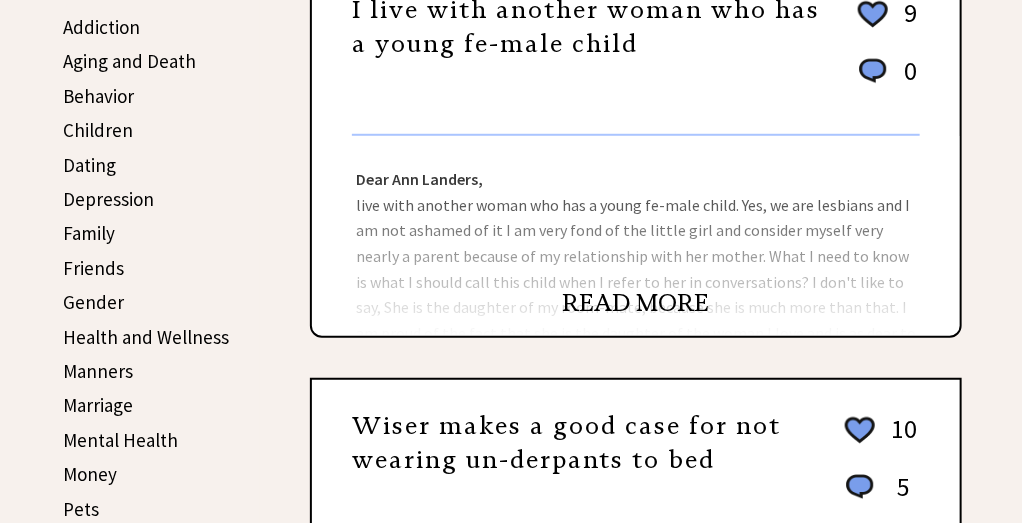 scroll, scrollTop: 441, scrollLeft: 0, axis: vertical 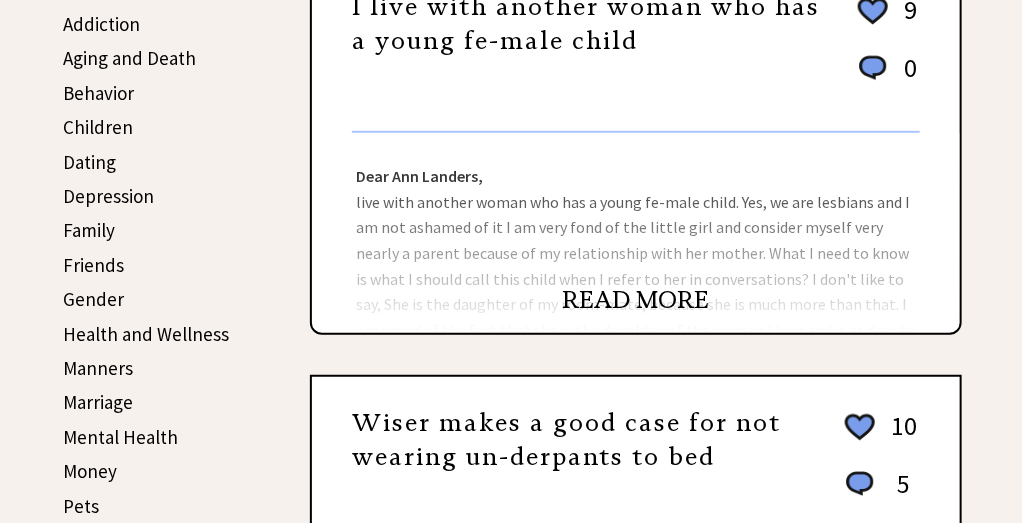 click on "Dating" at bounding box center (89, 162) 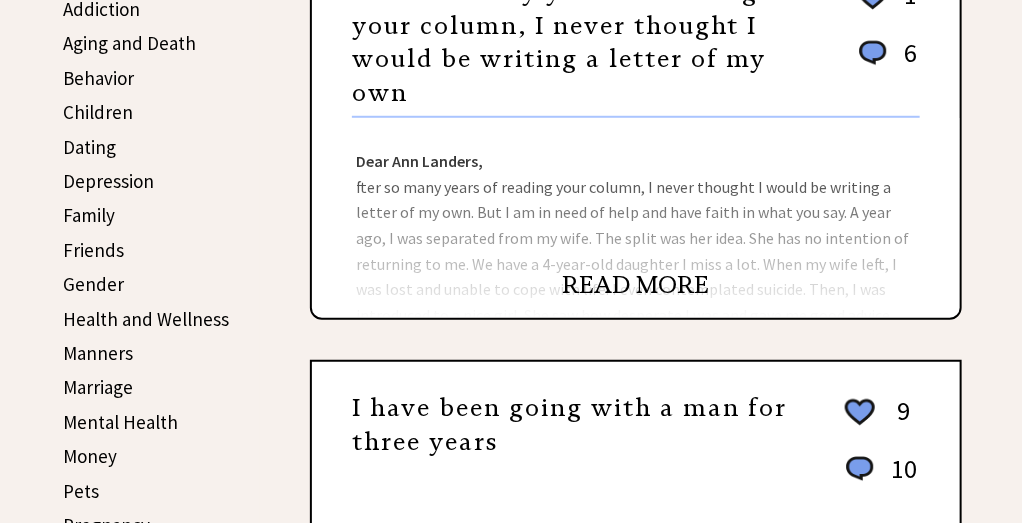 scroll, scrollTop: 458, scrollLeft: 0, axis: vertical 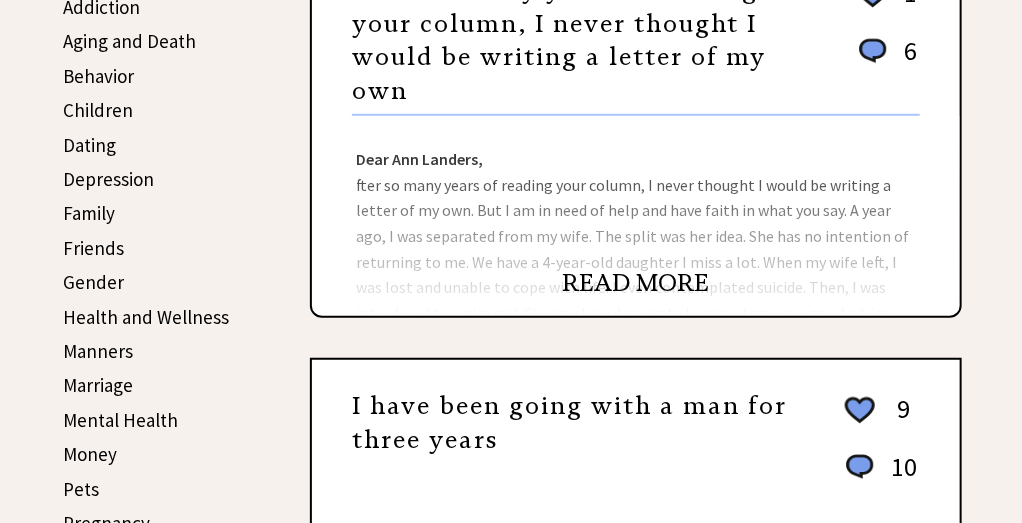 click on "READ MORE" at bounding box center [636, 283] 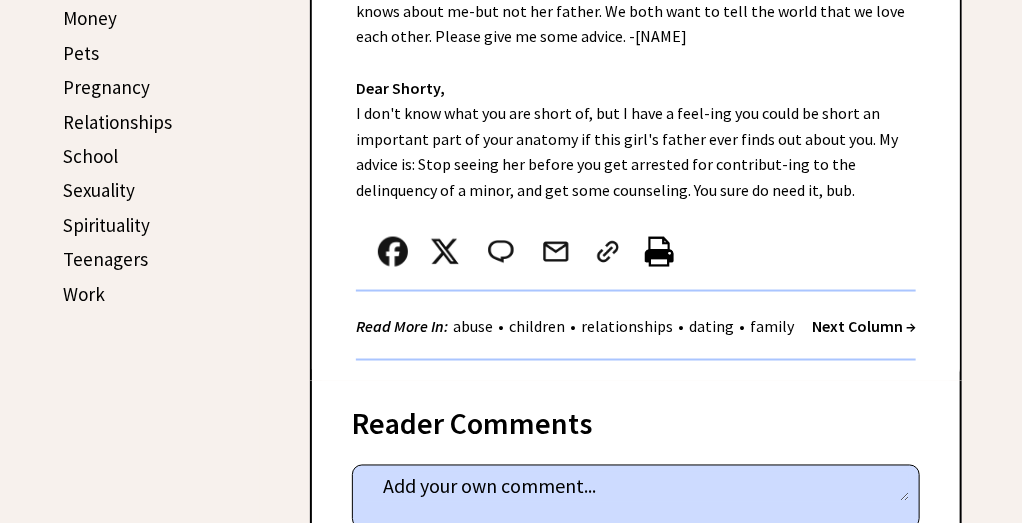 scroll, scrollTop: 898, scrollLeft: 0, axis: vertical 